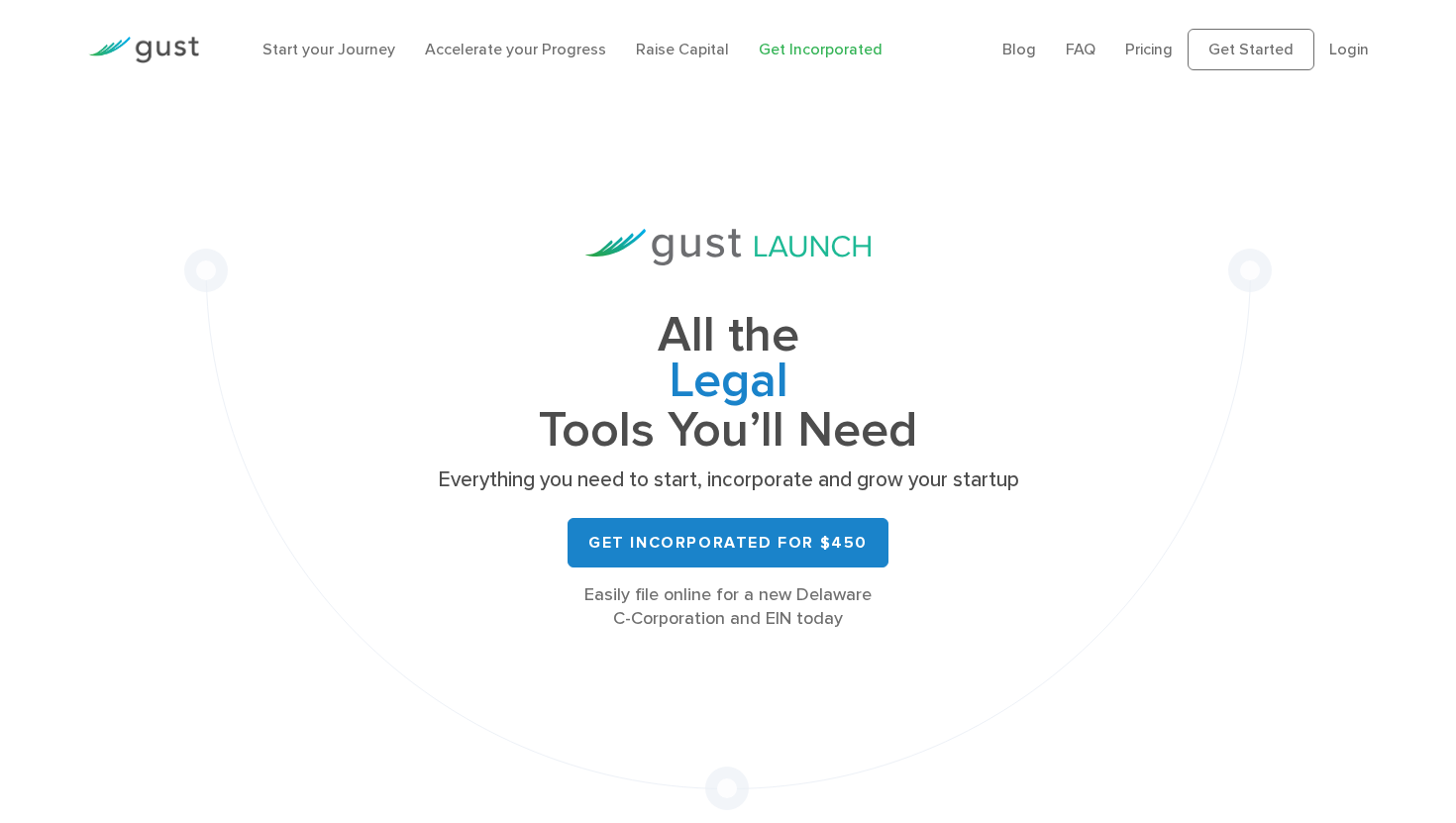 scroll, scrollTop: 0, scrollLeft: 0, axis: both 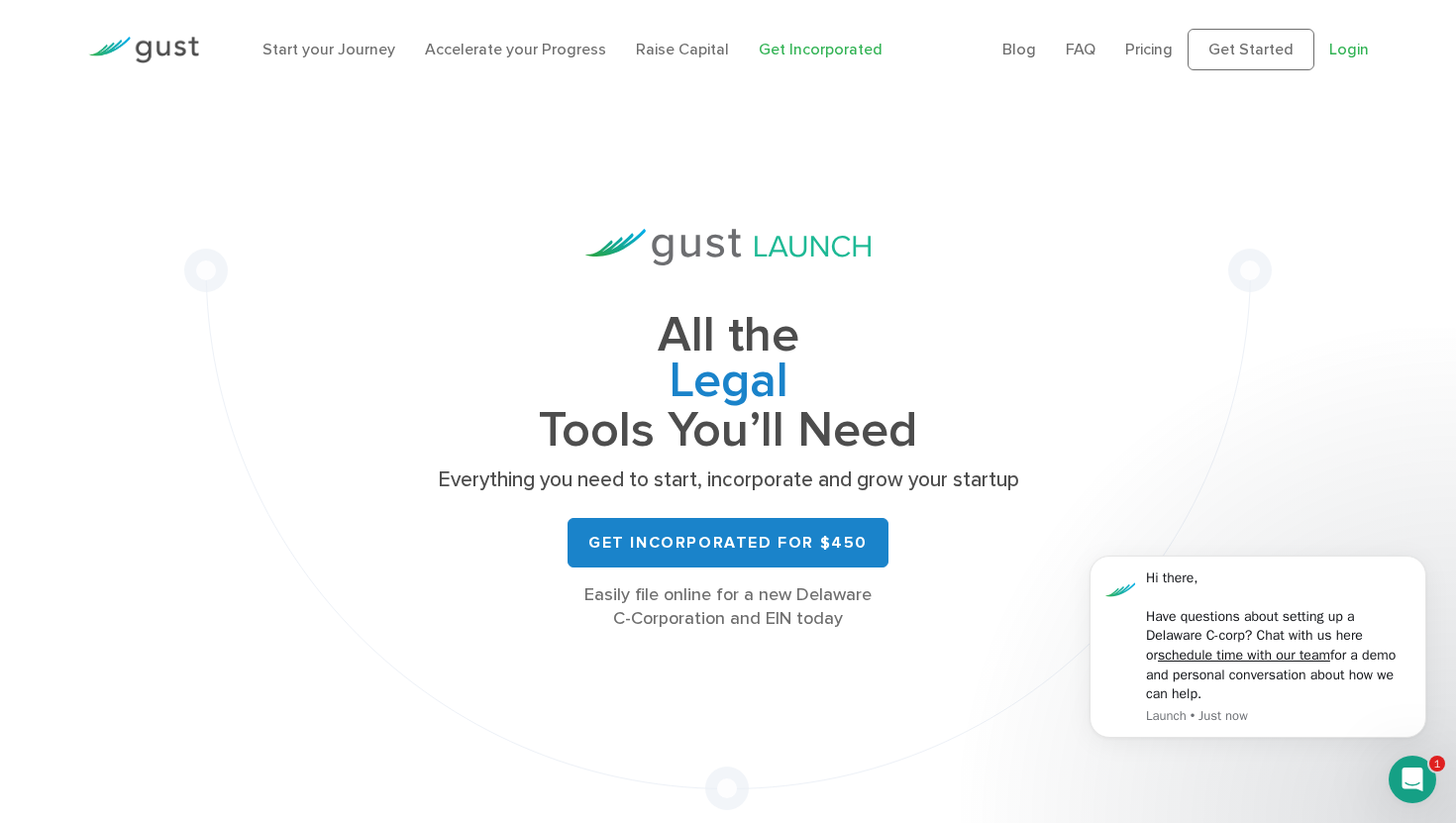 click on "Login" at bounding box center (1349, 49) 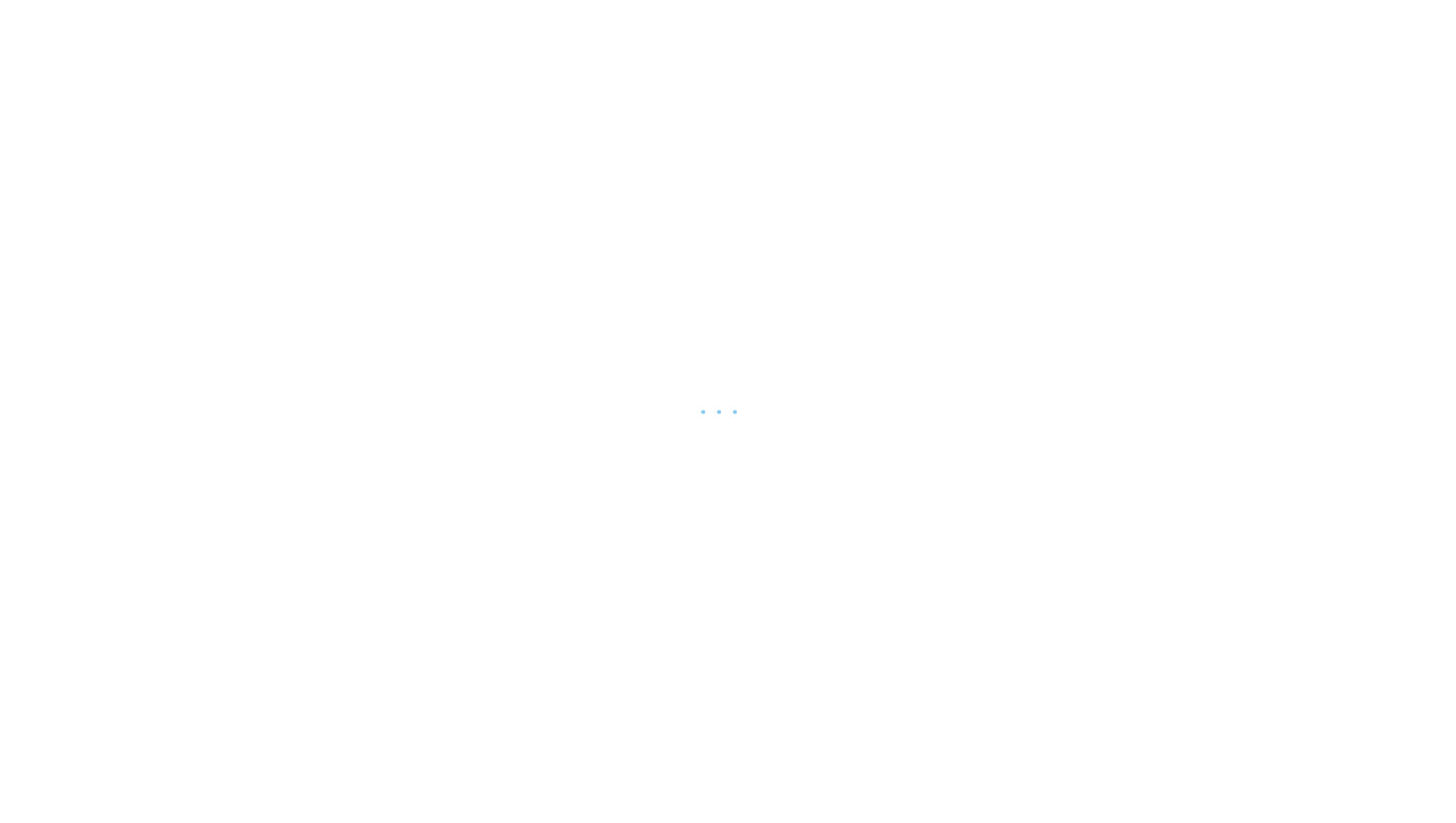 scroll, scrollTop: 0, scrollLeft: 0, axis: both 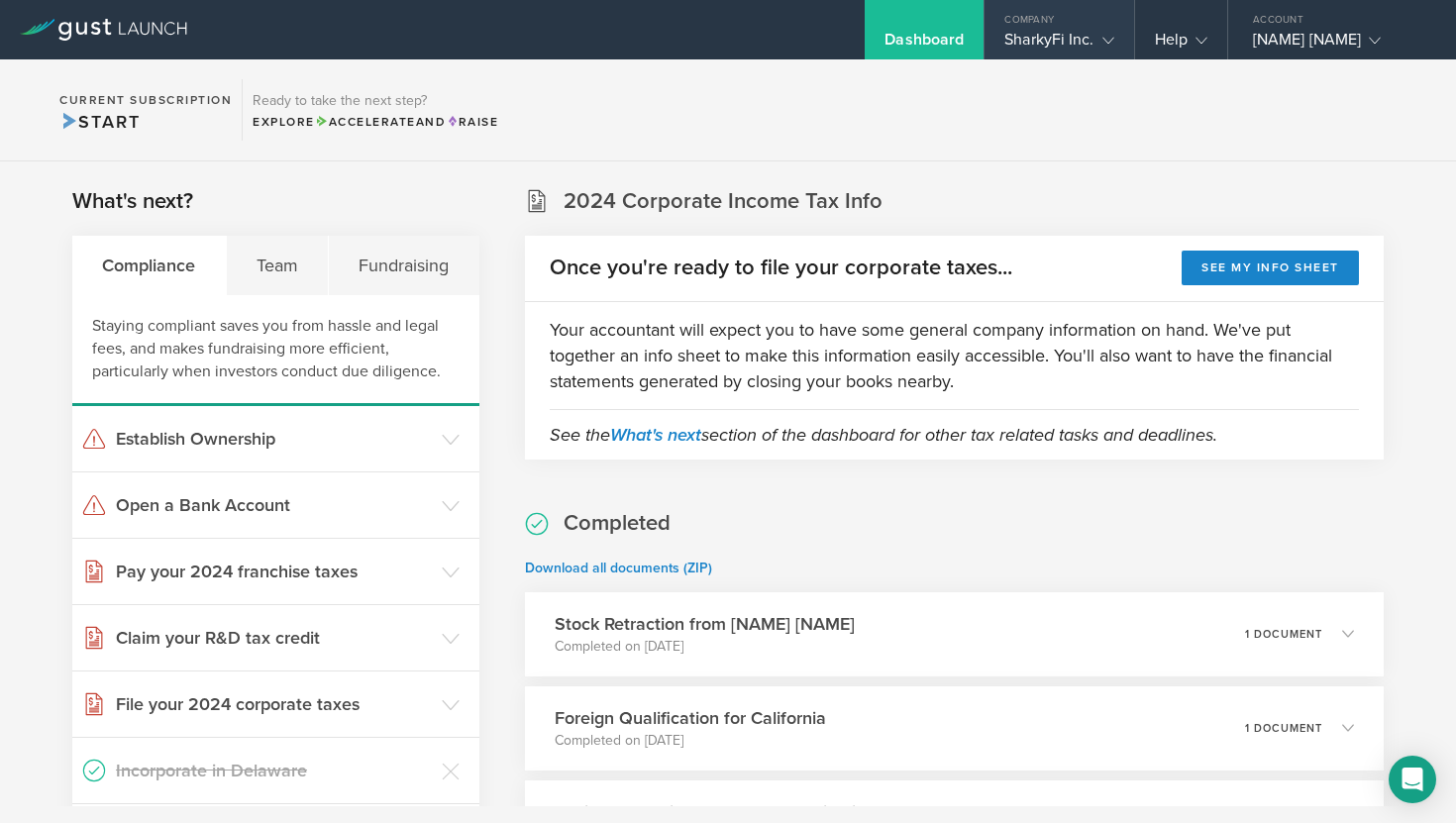 click on "SharkyFi Inc." at bounding box center [1059, 45] 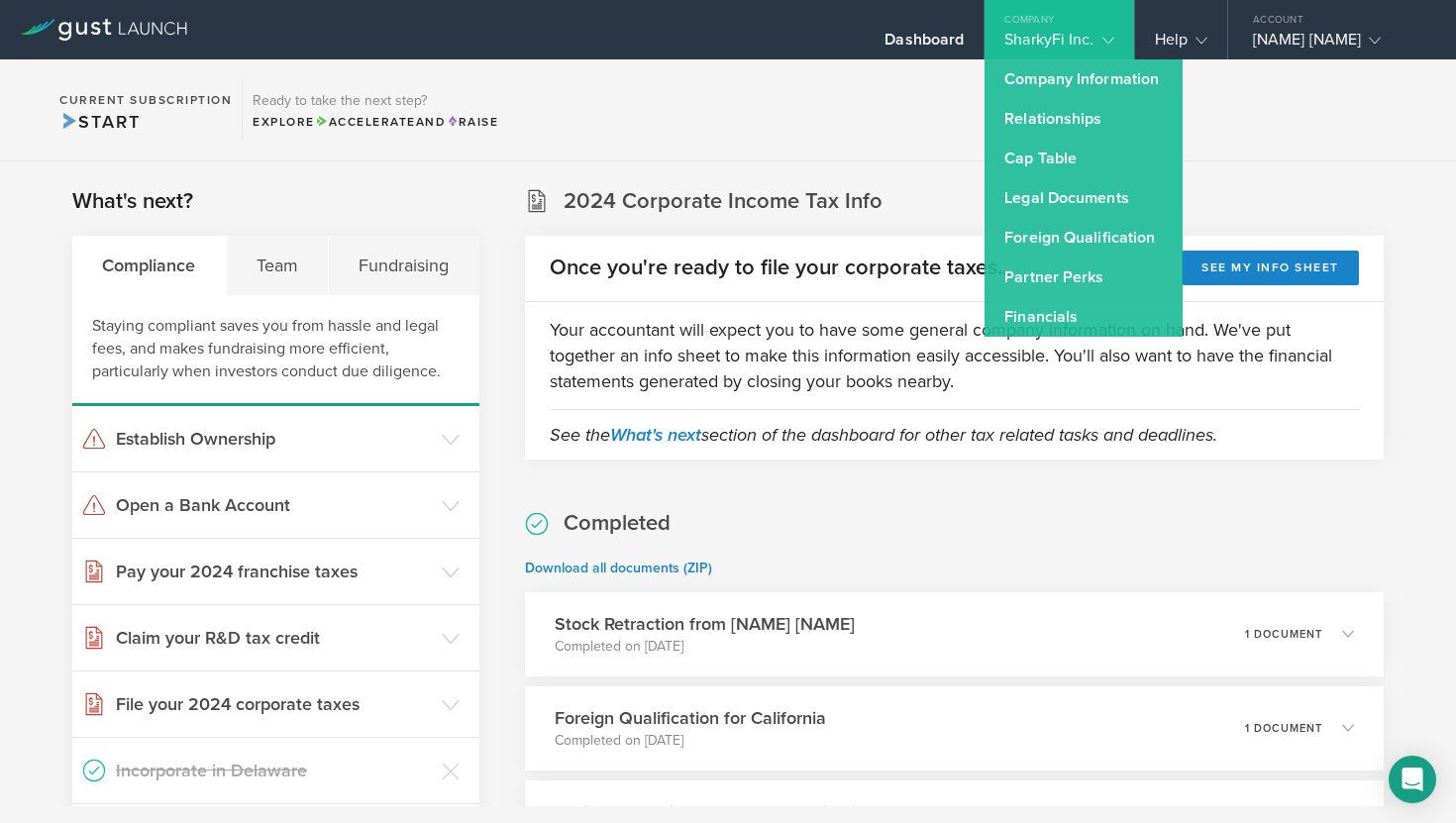 click on "Current Subscription Start Ready to take the next step? Explore  Accelerate  and  Raise" at bounding box center (728, 110) 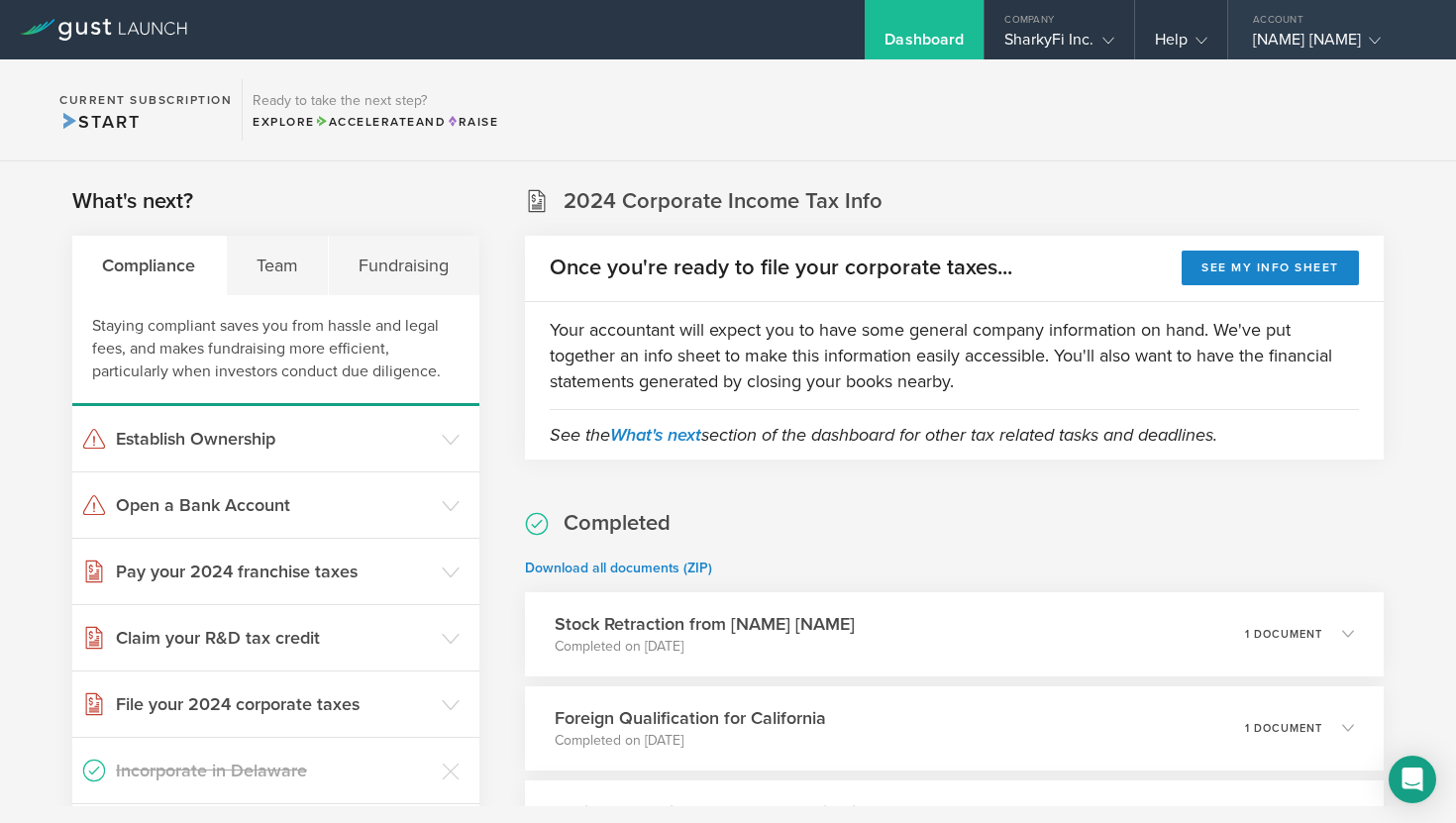 click on "Anton Vynogradenko" at bounding box center [1337, 45] 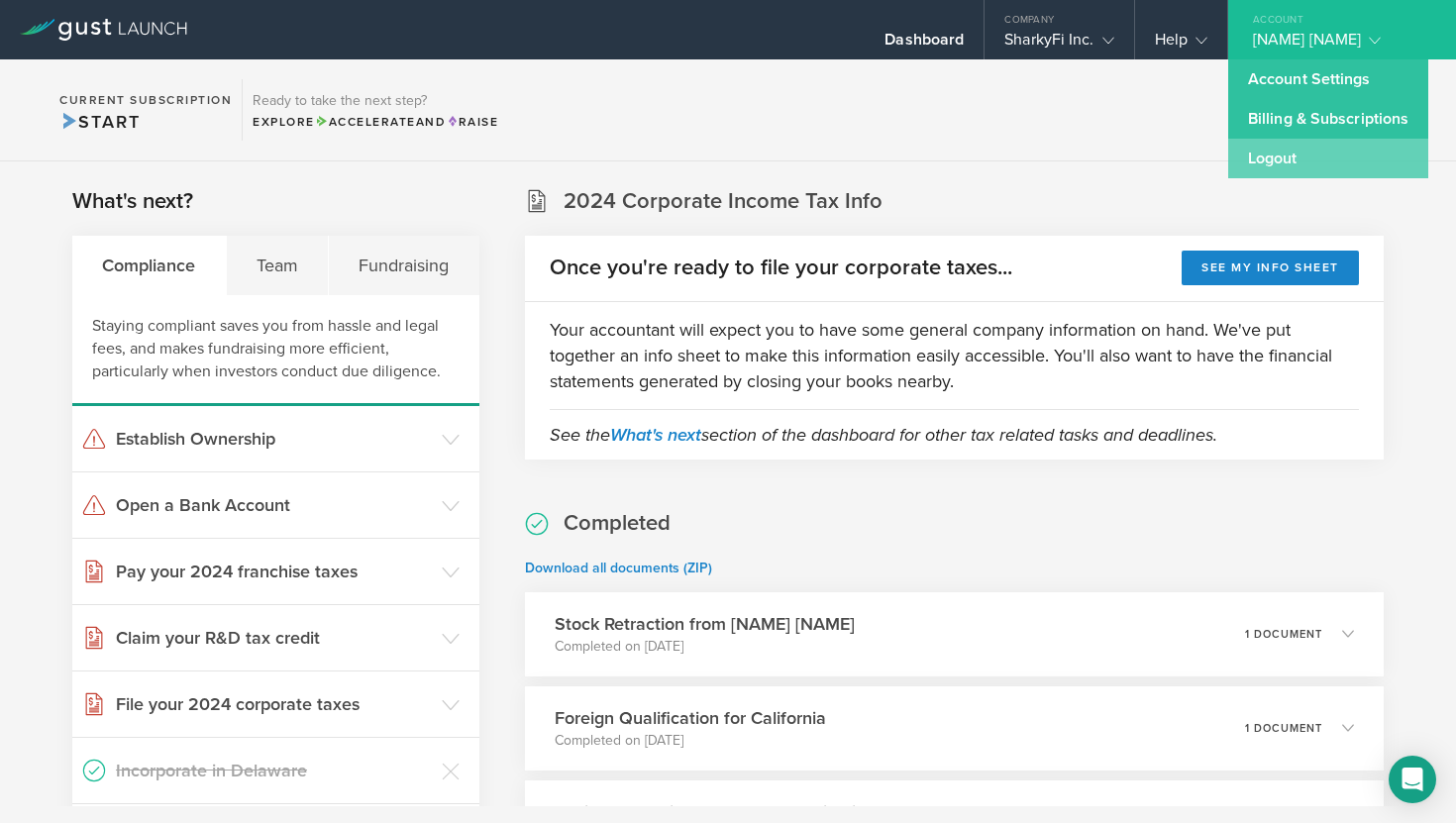 click on "Logout" at bounding box center [1328, 158] 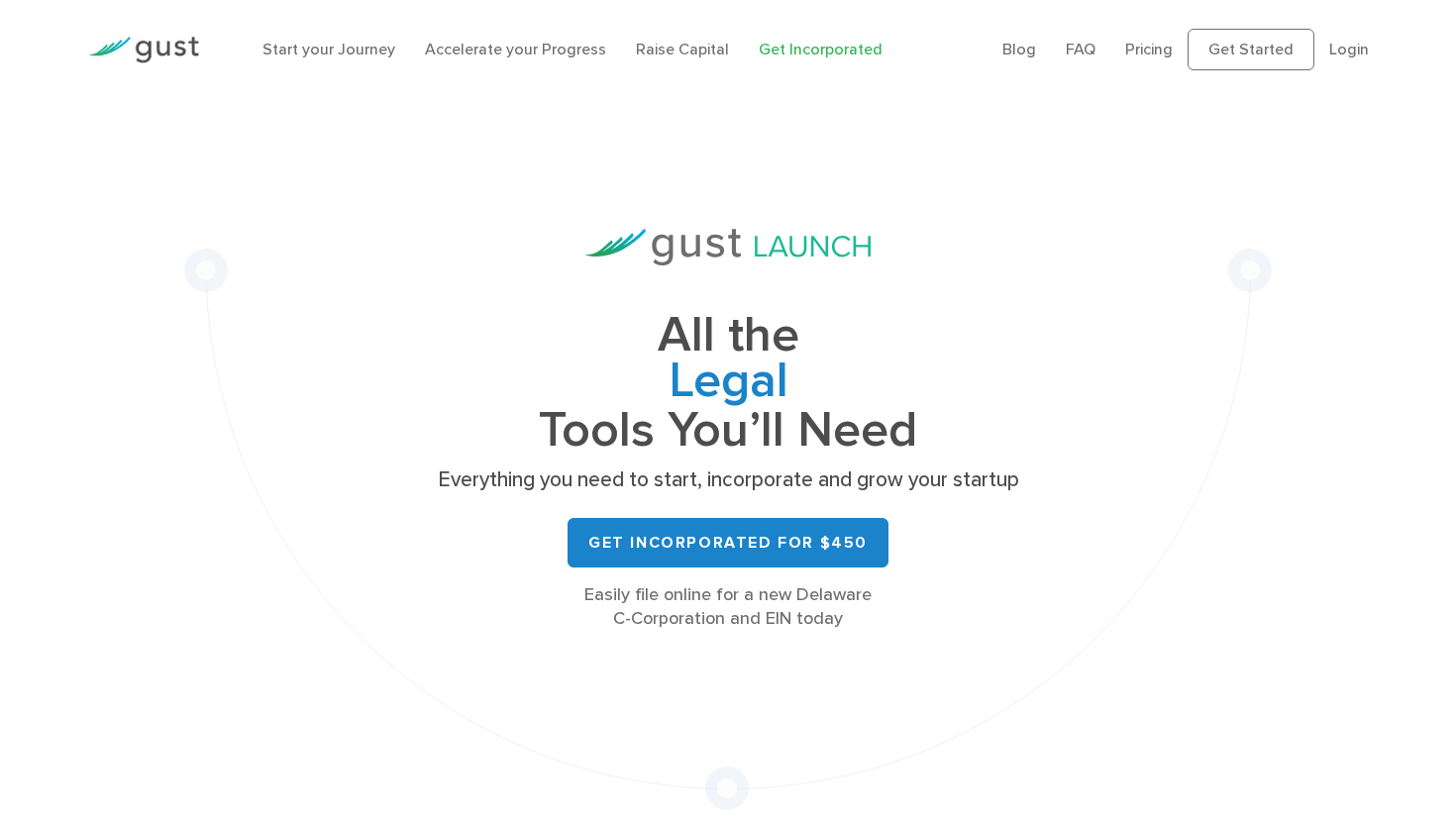 scroll, scrollTop: 0, scrollLeft: 0, axis: both 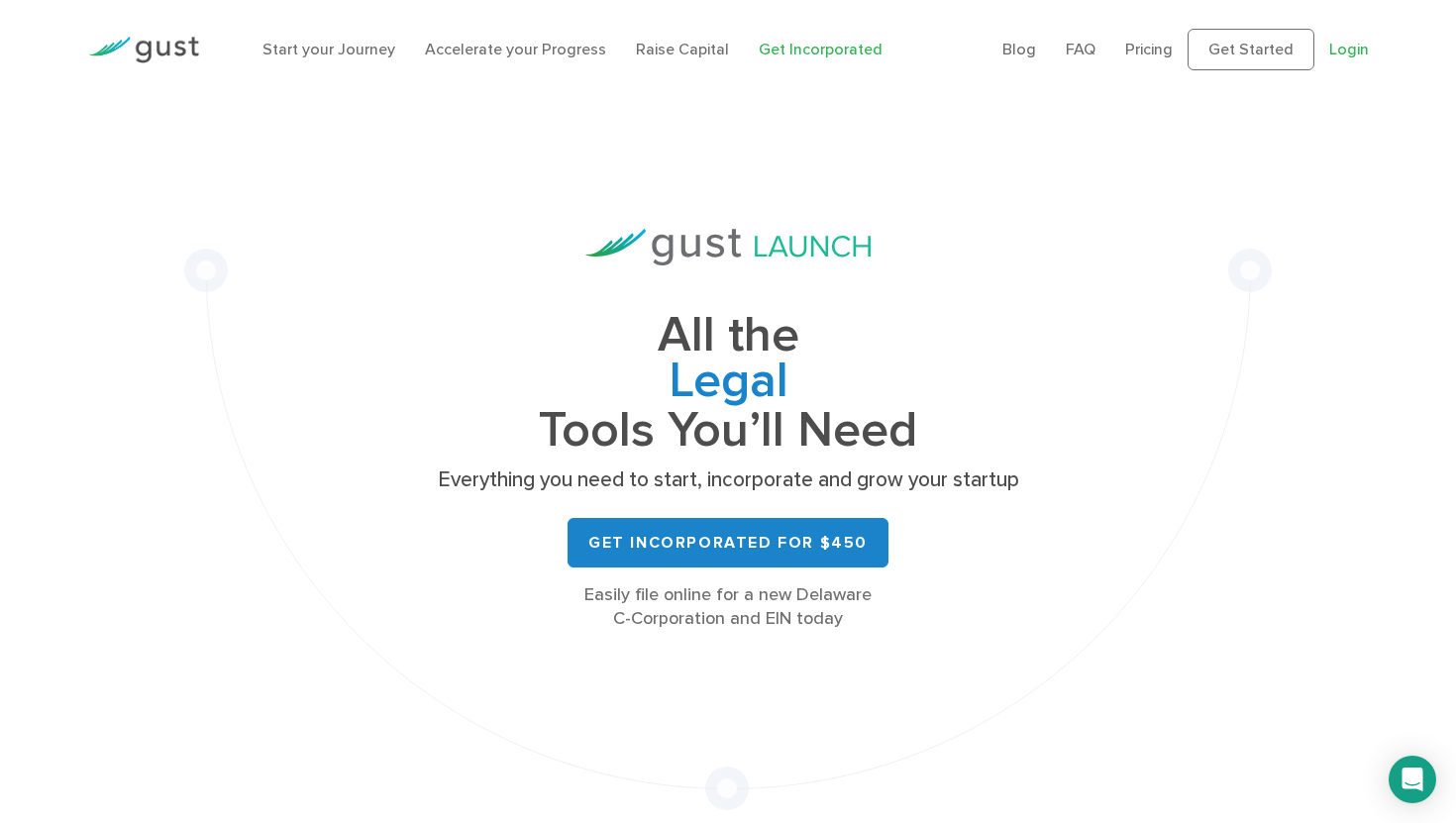 click on "Login" at bounding box center (1349, 49) 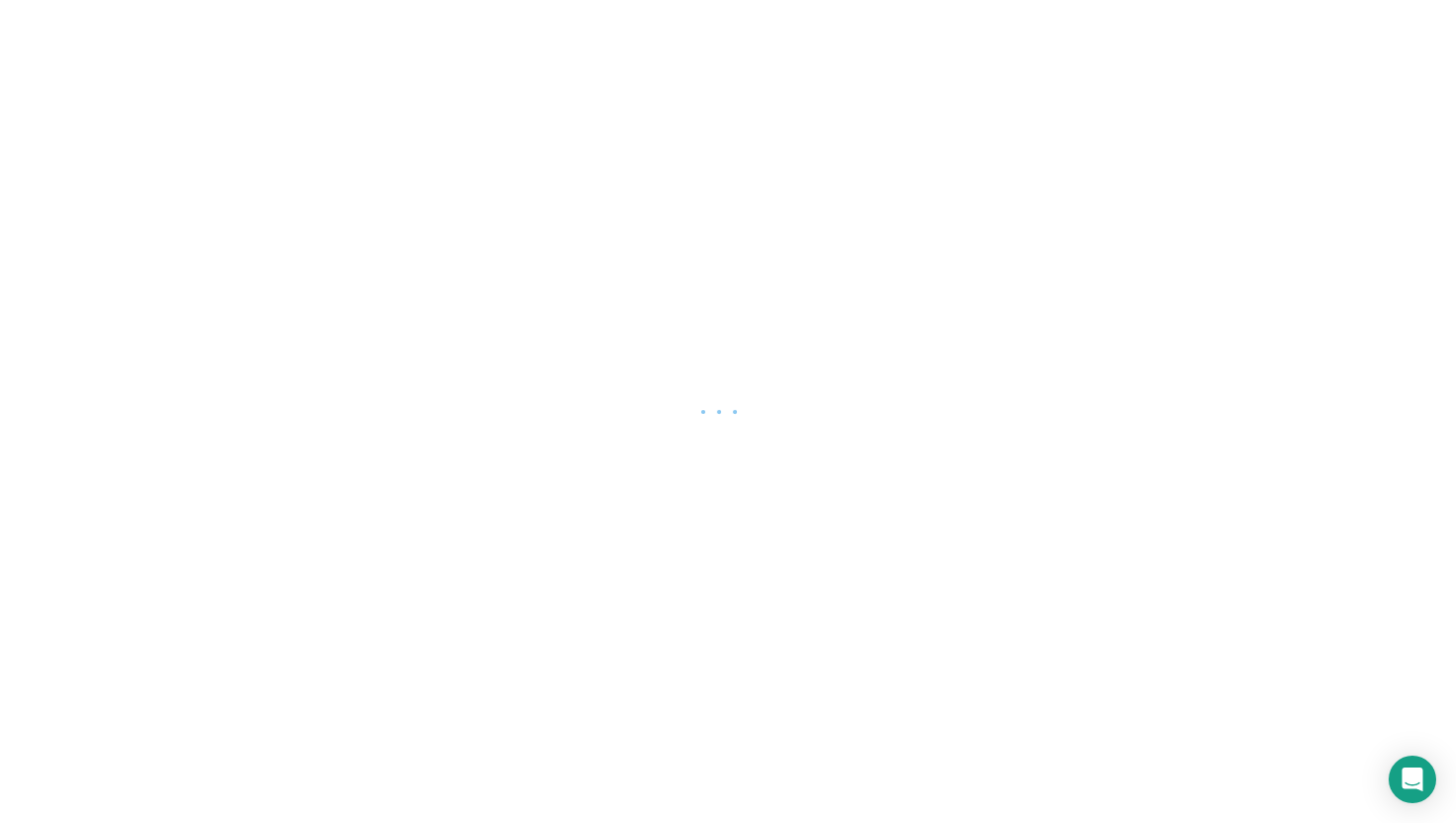 scroll, scrollTop: 0, scrollLeft: 0, axis: both 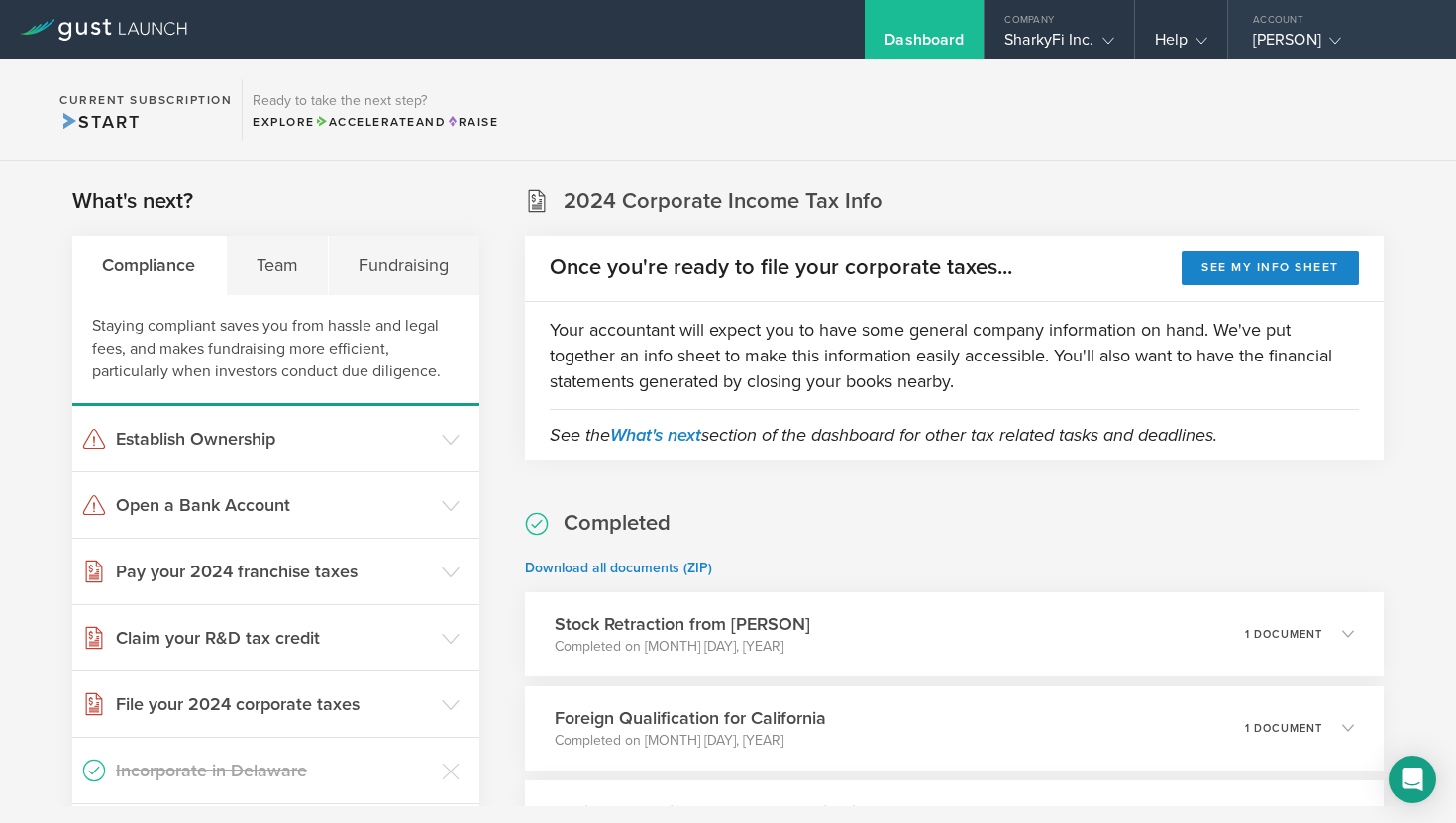 click on "Account" at bounding box center [1342, 15] 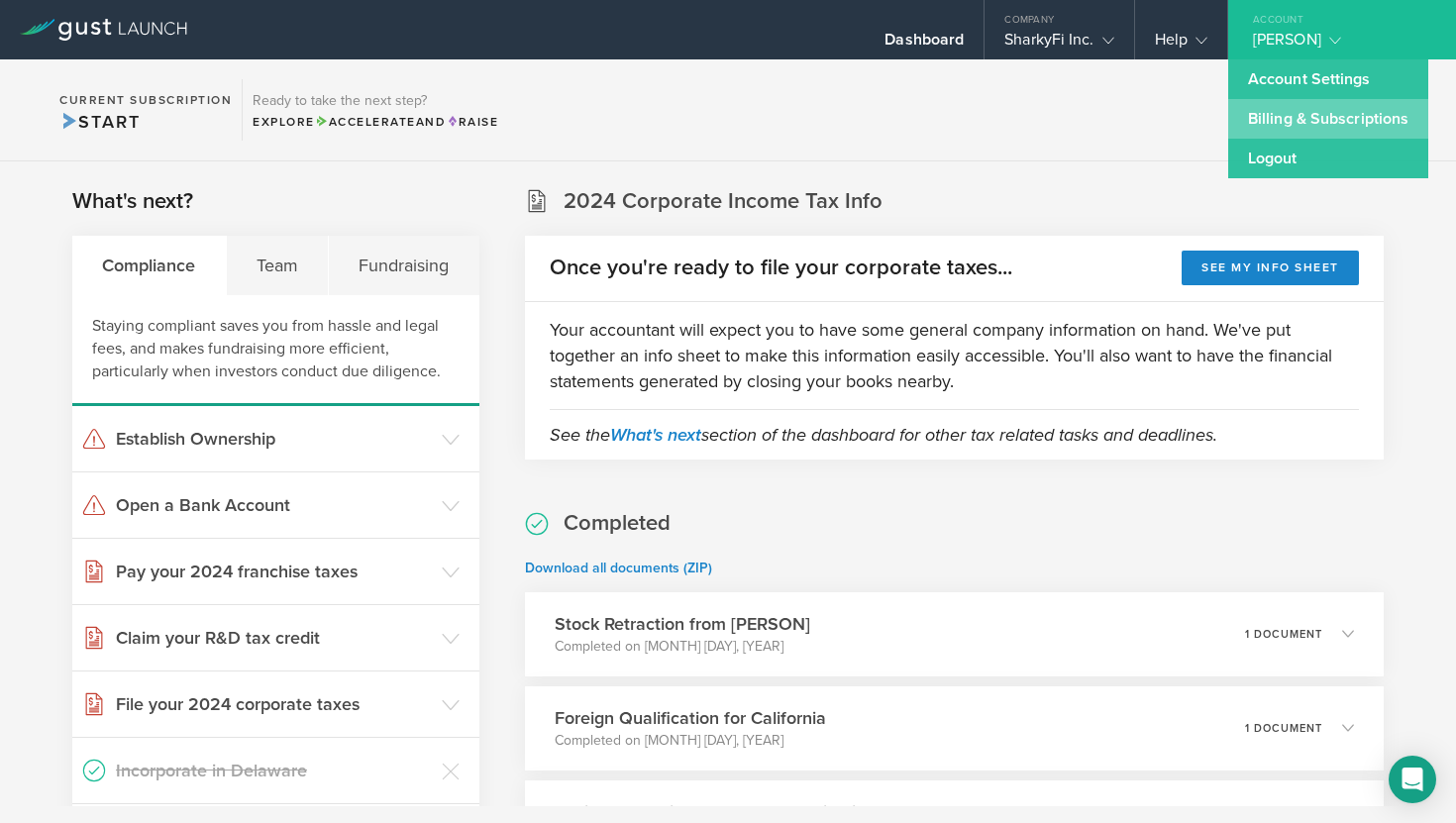 click on "Billing & Subscriptions" at bounding box center (1328, 119) 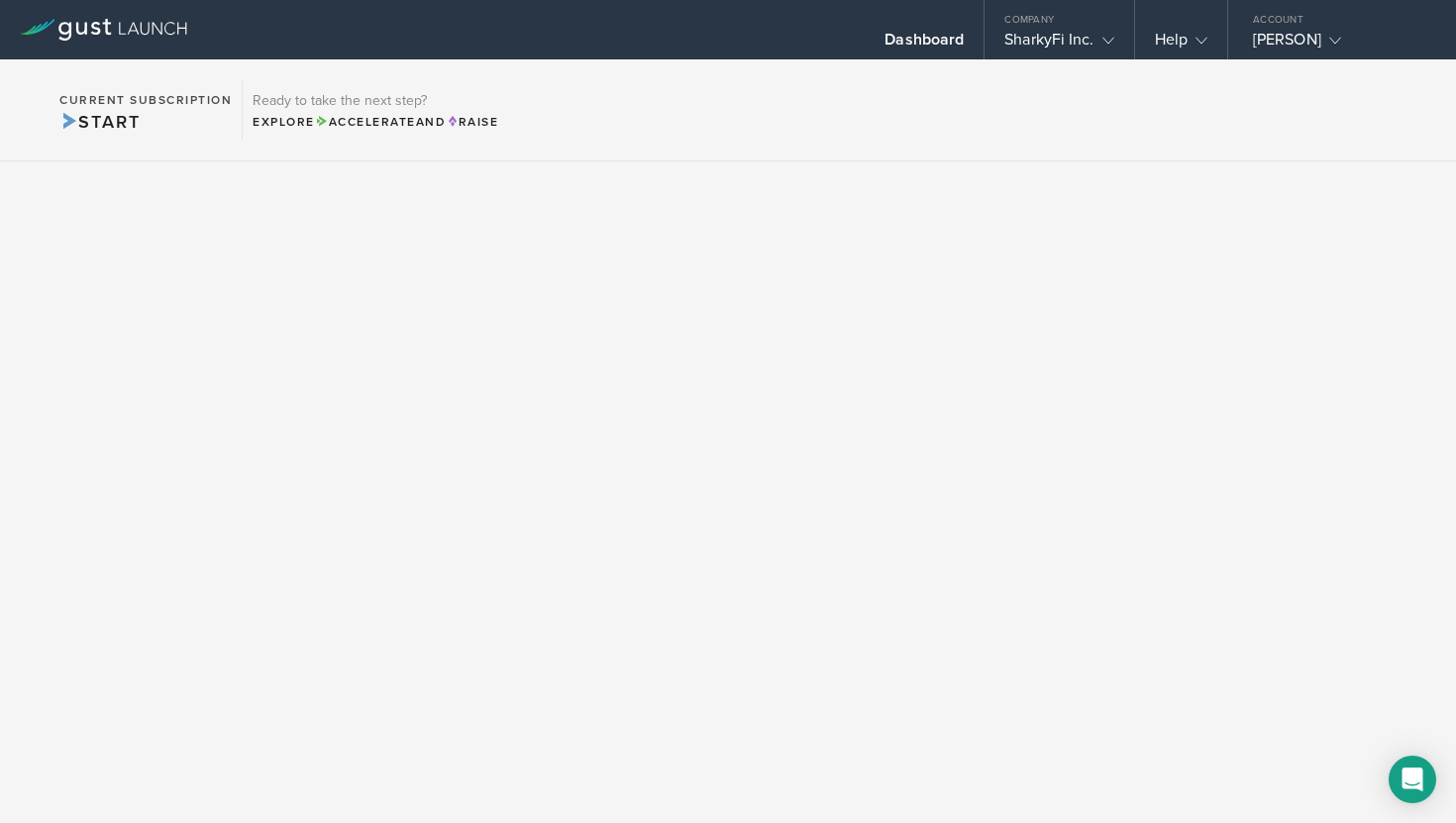 click at bounding box center [0, 806] 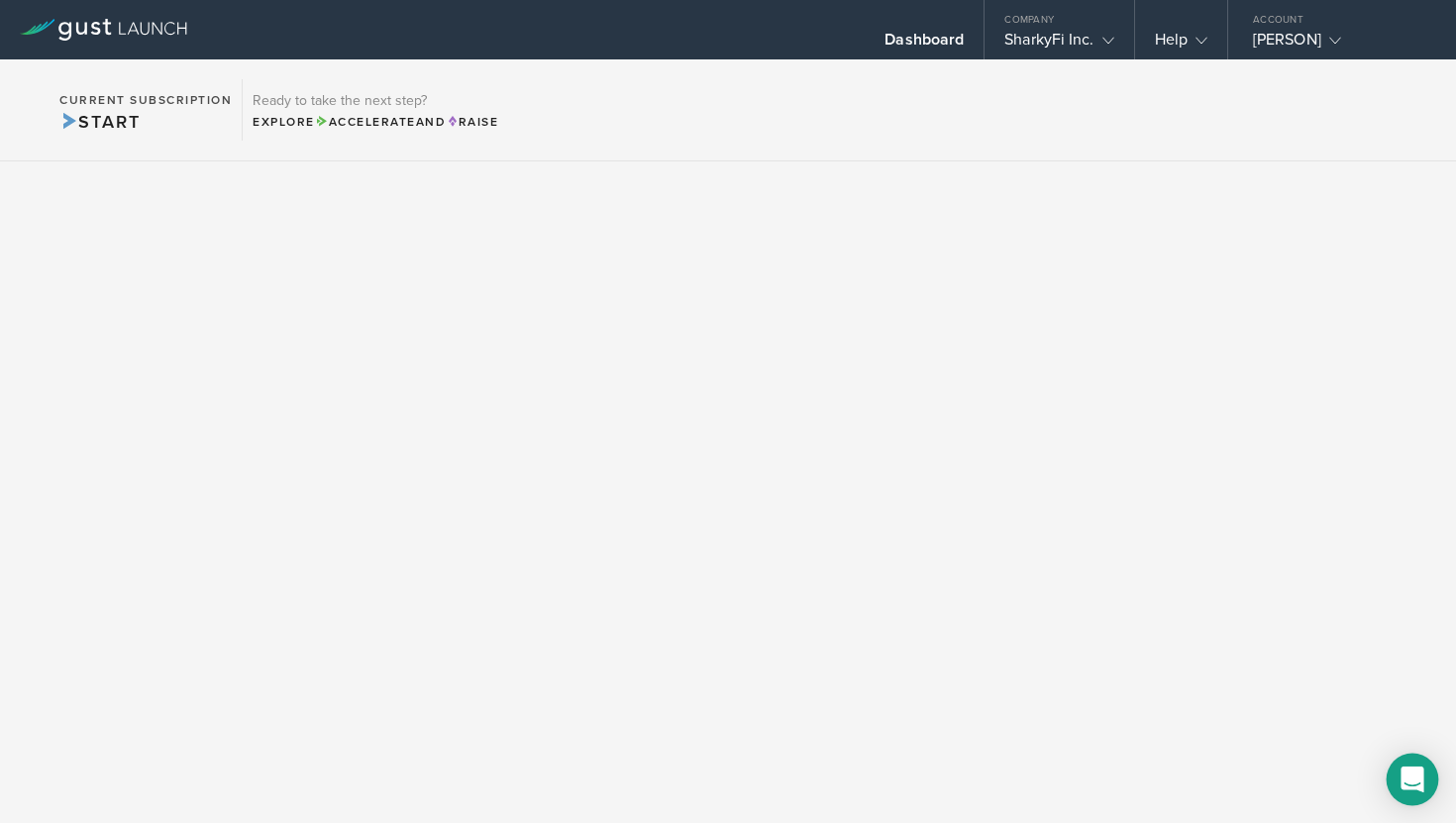 click 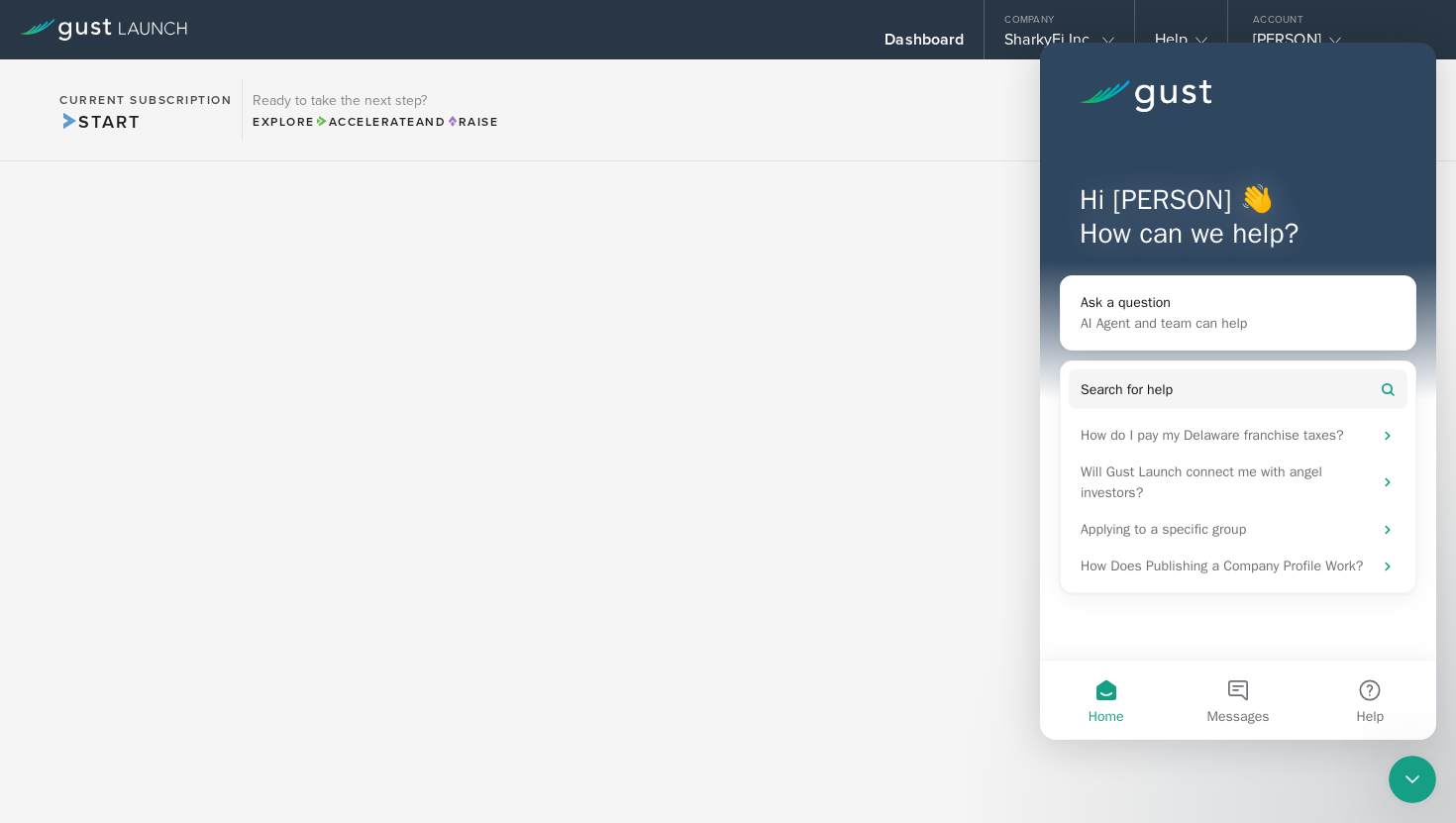 scroll, scrollTop: 0, scrollLeft: 0, axis: both 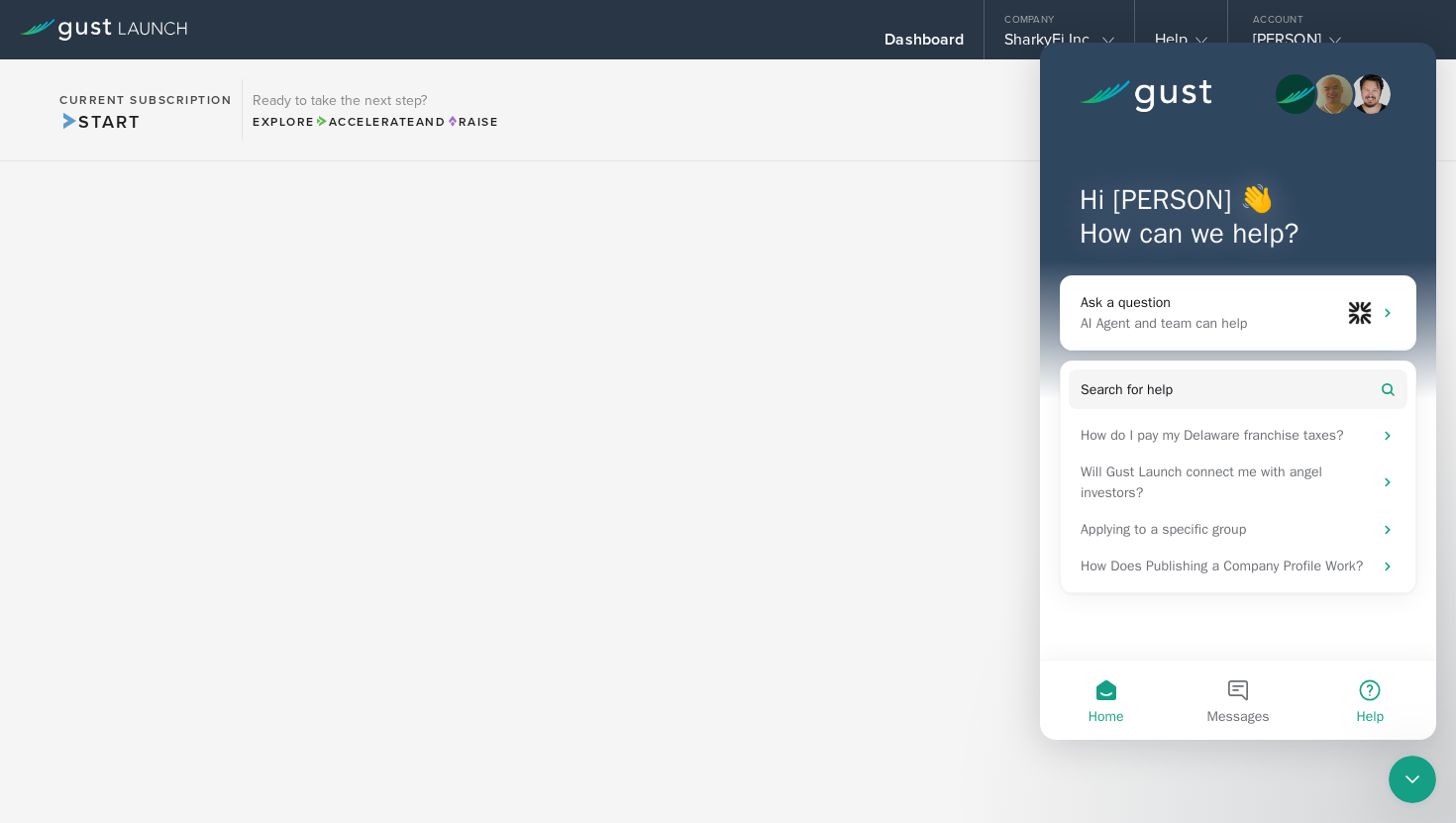 click on "Help" at bounding box center (1370, 700) 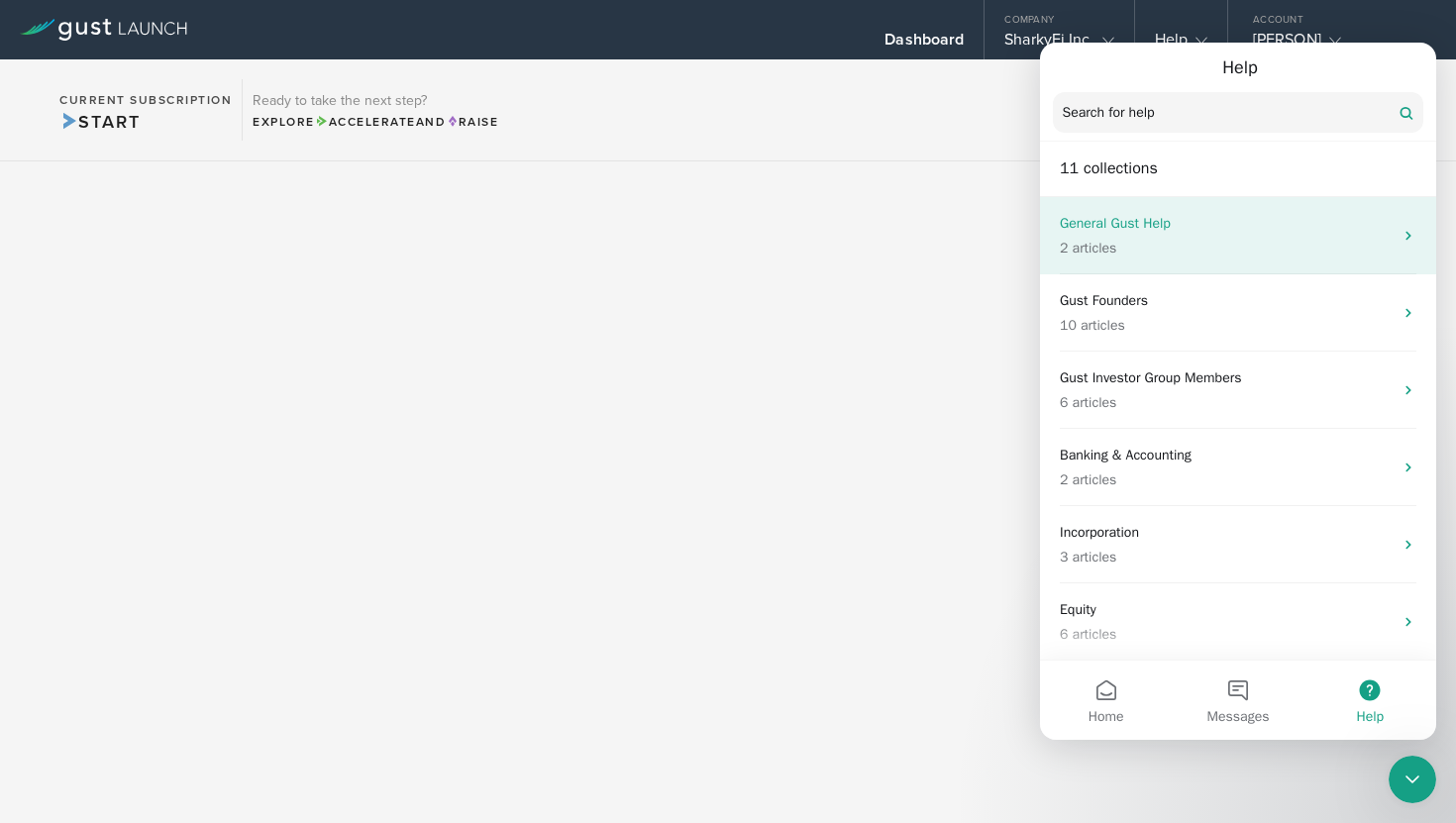 click on "2 articles" at bounding box center [1226, 248] 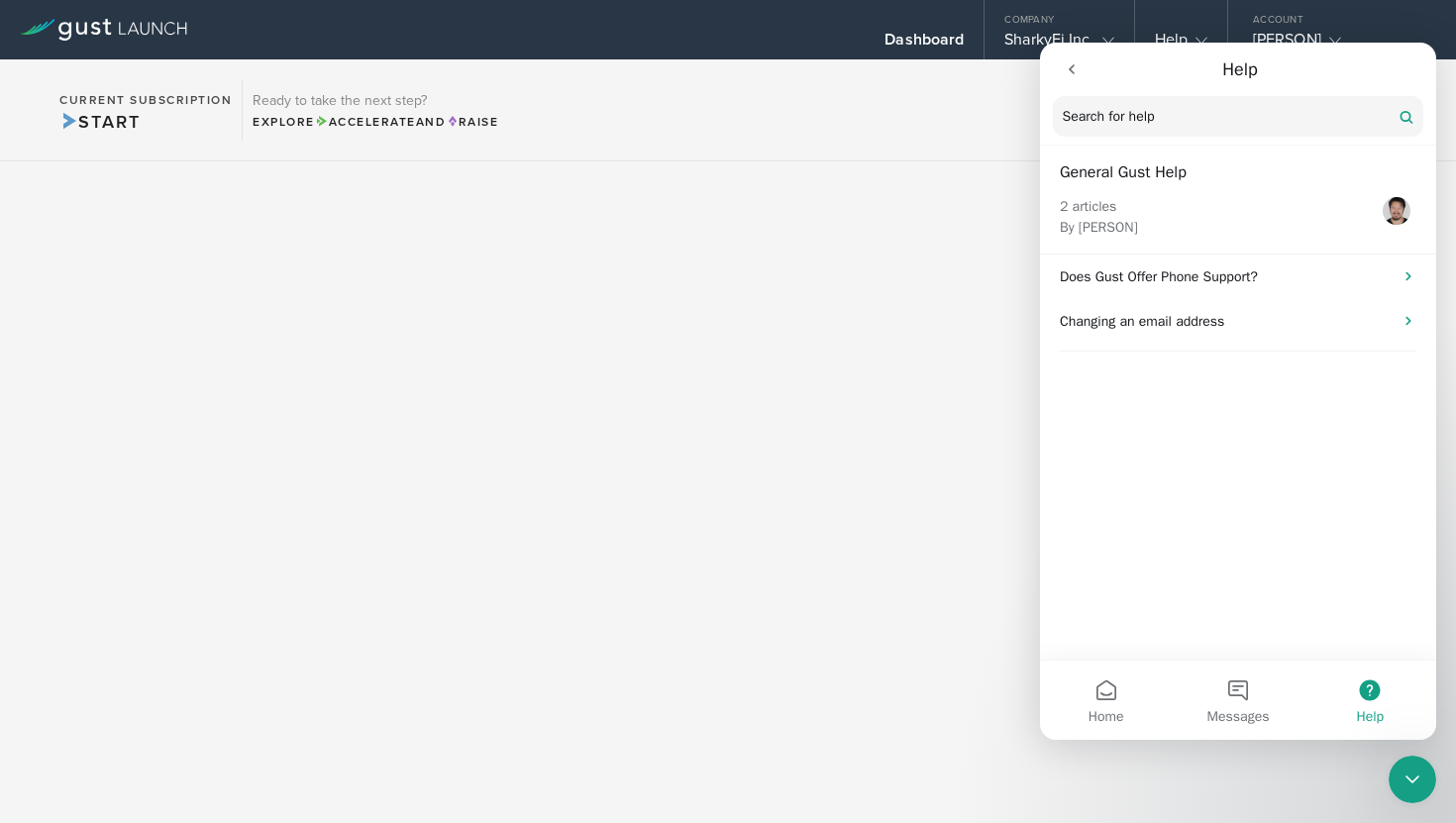 click 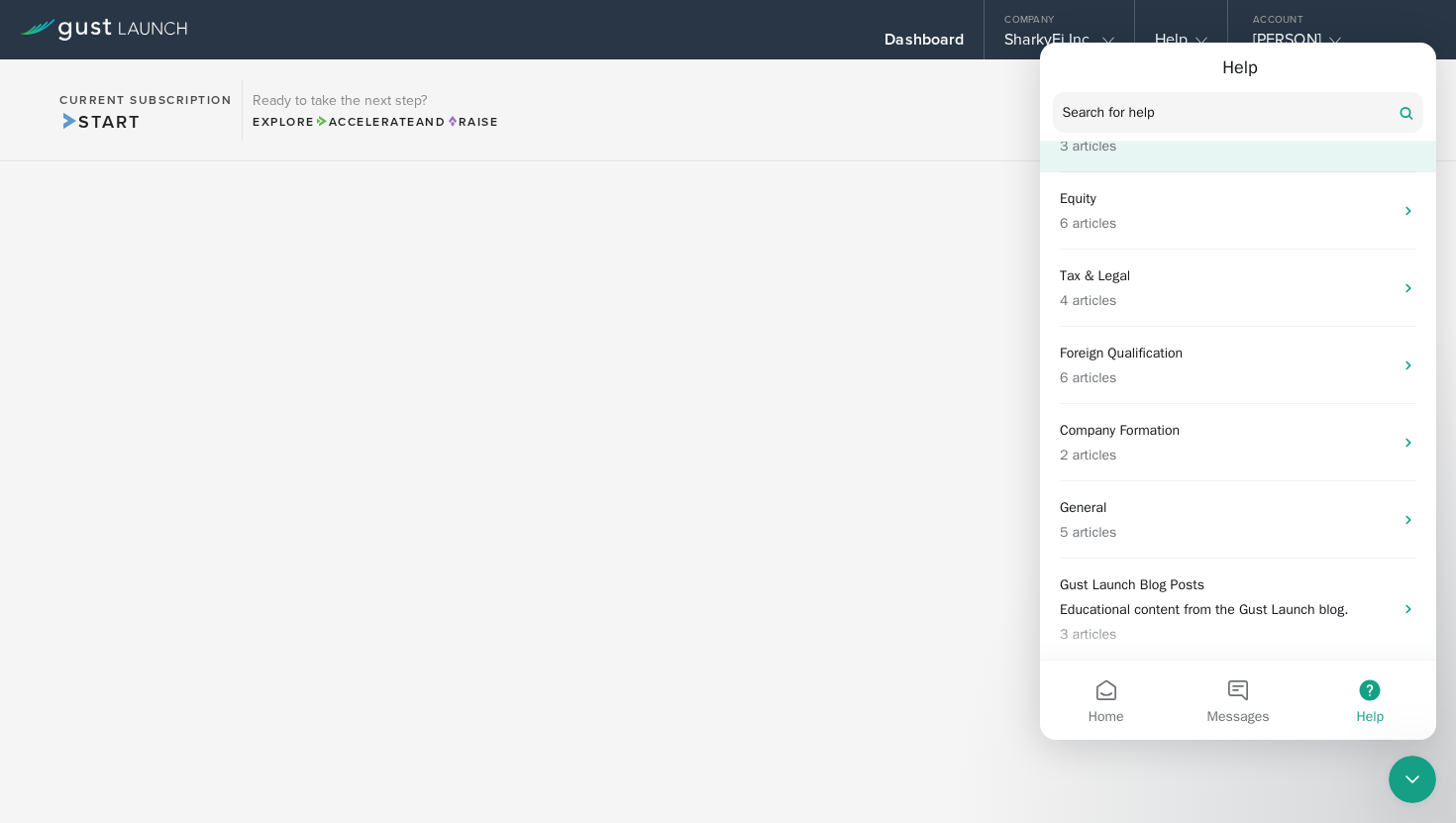 scroll, scrollTop: 0, scrollLeft: 0, axis: both 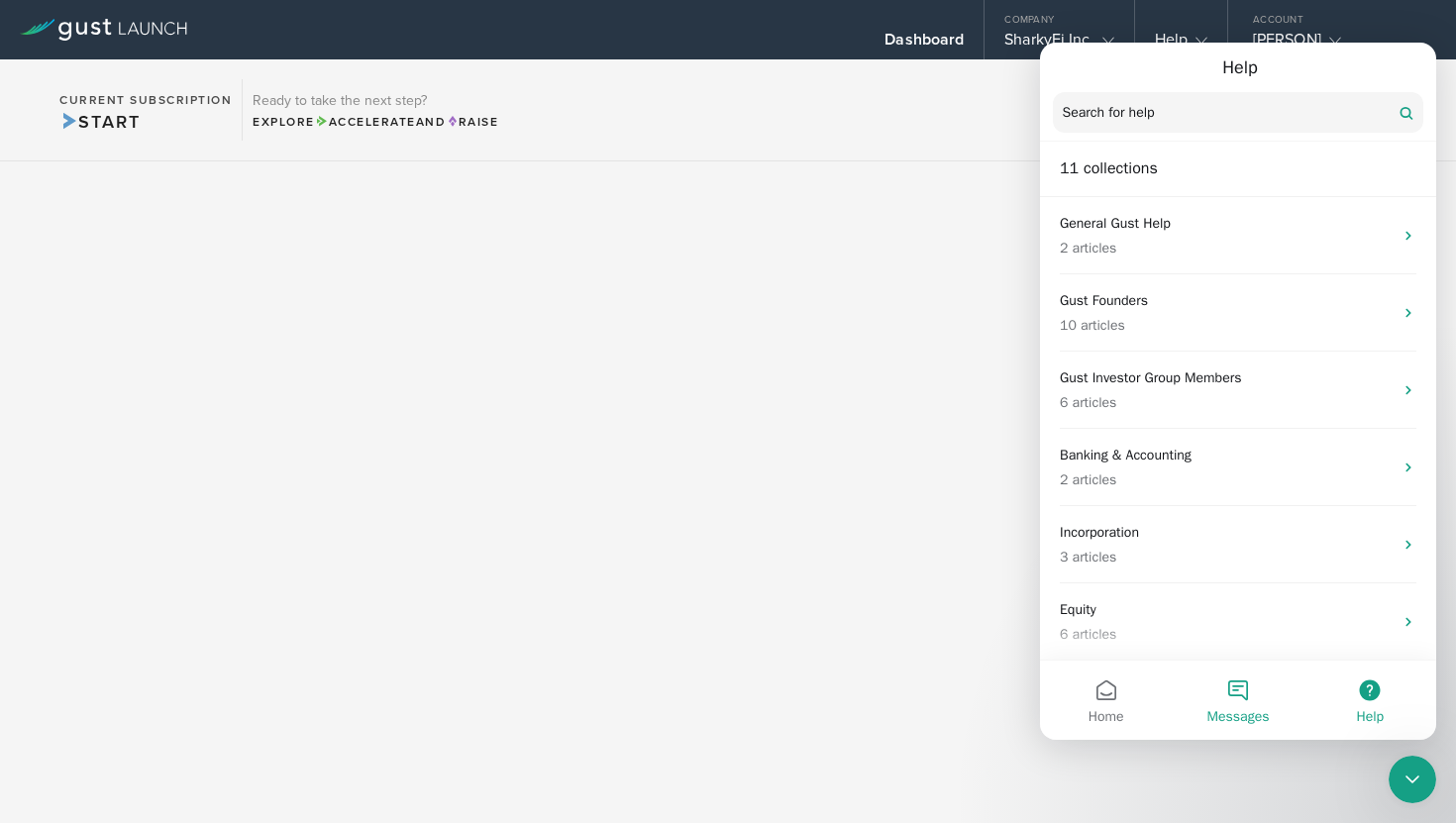 click on "Messages" at bounding box center (1237, 700) 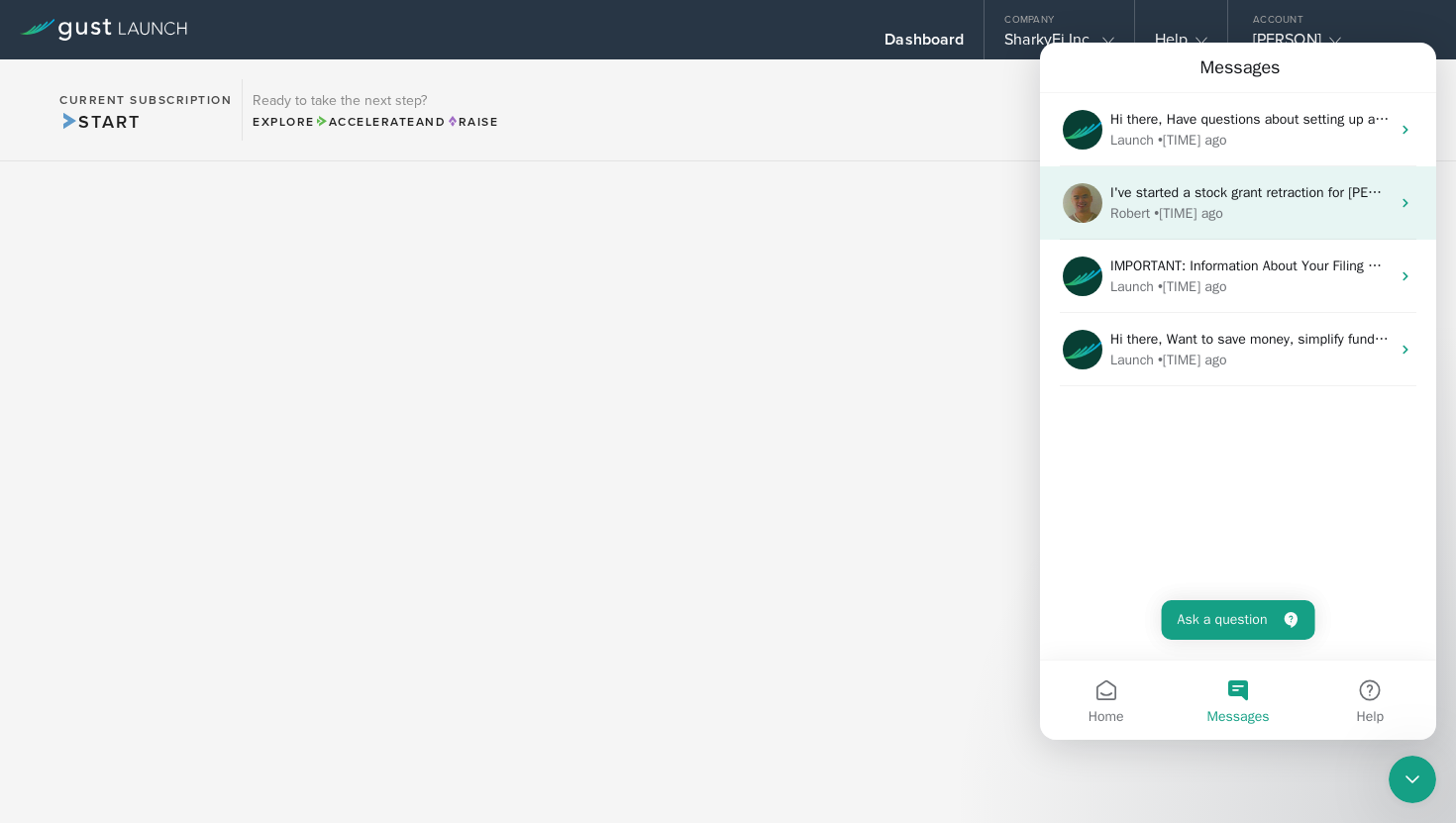 click on "Robert •  162w ago" at bounding box center [1250, 213] 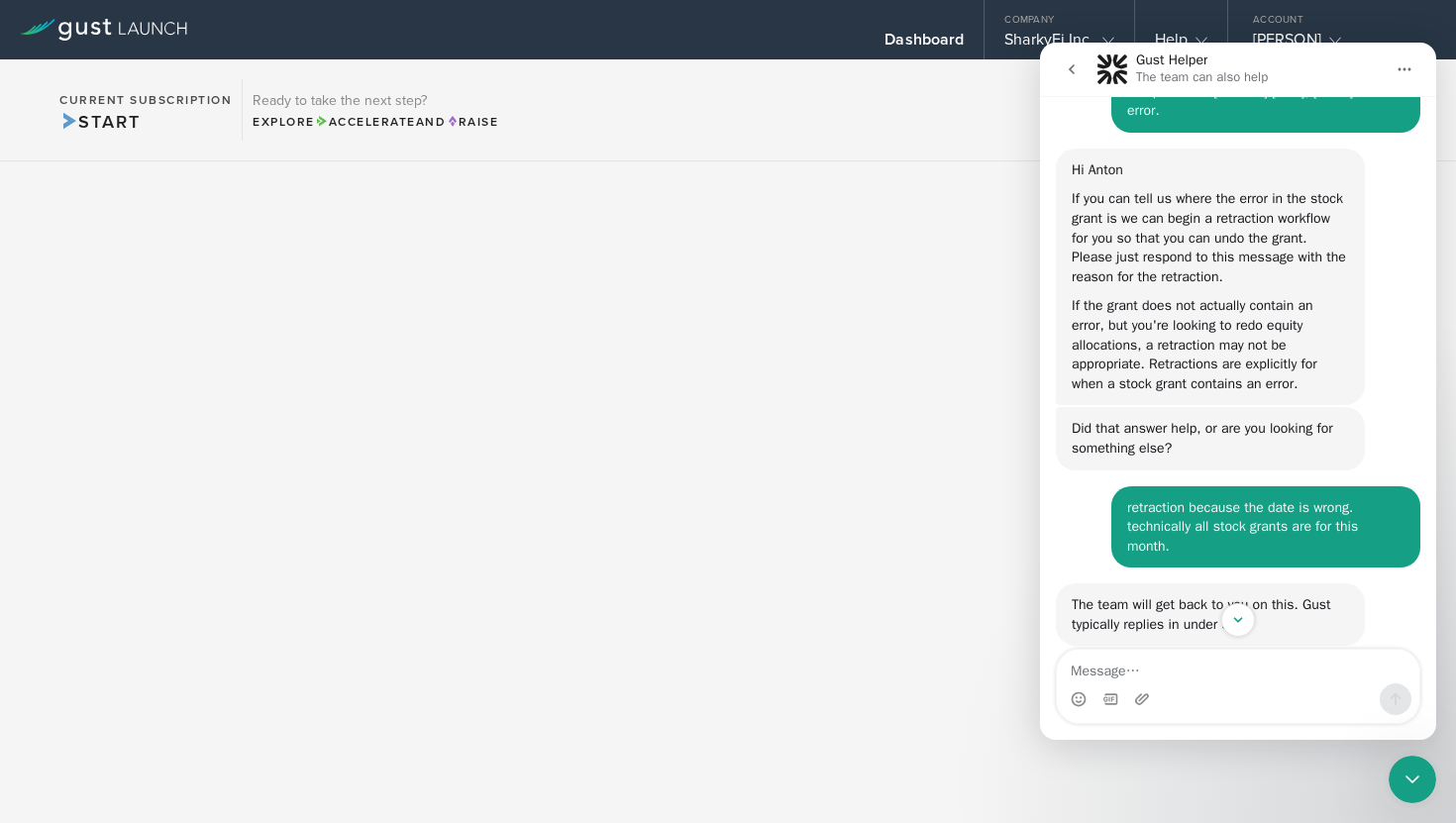scroll, scrollTop: 0, scrollLeft: 0, axis: both 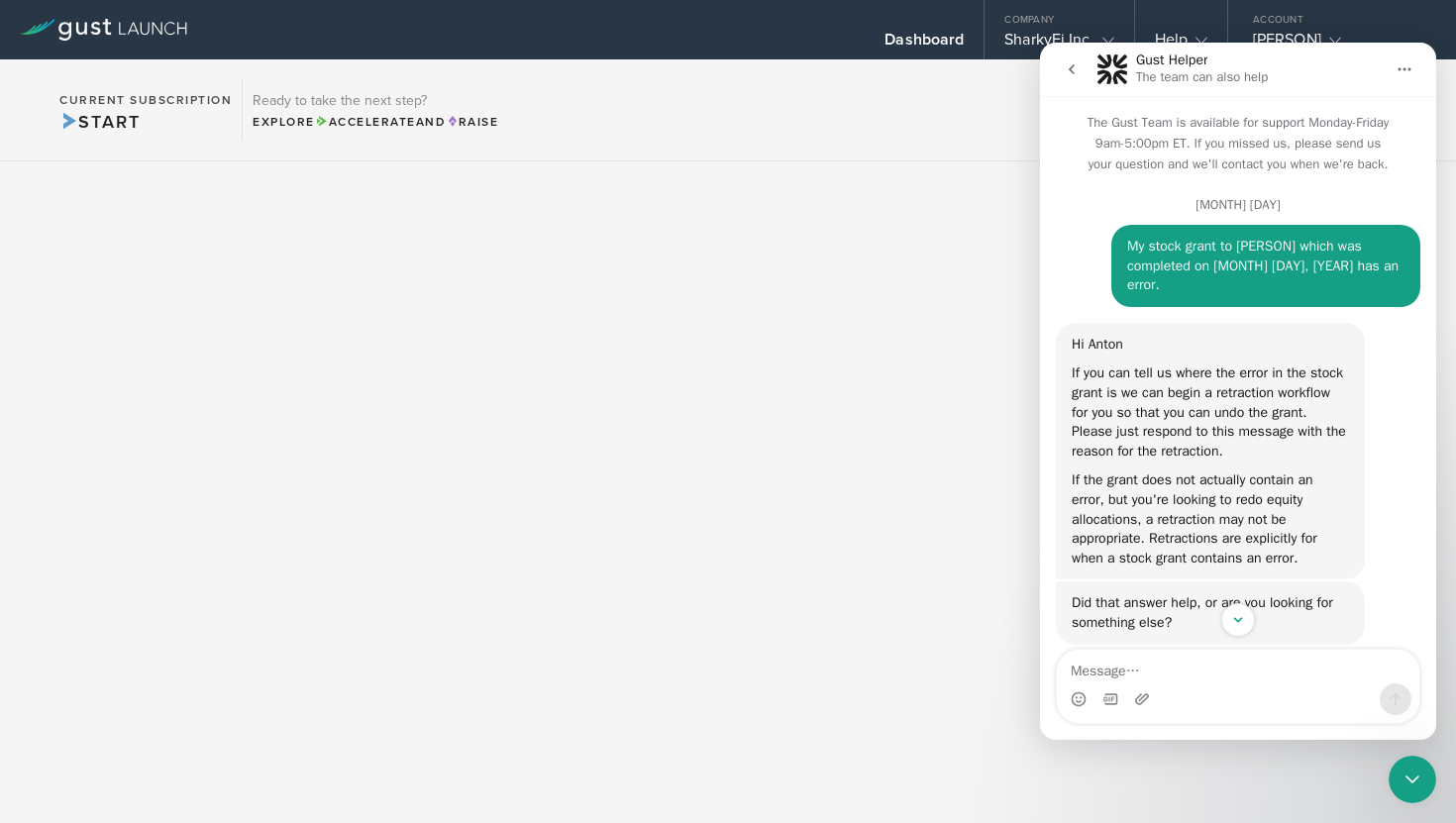 click 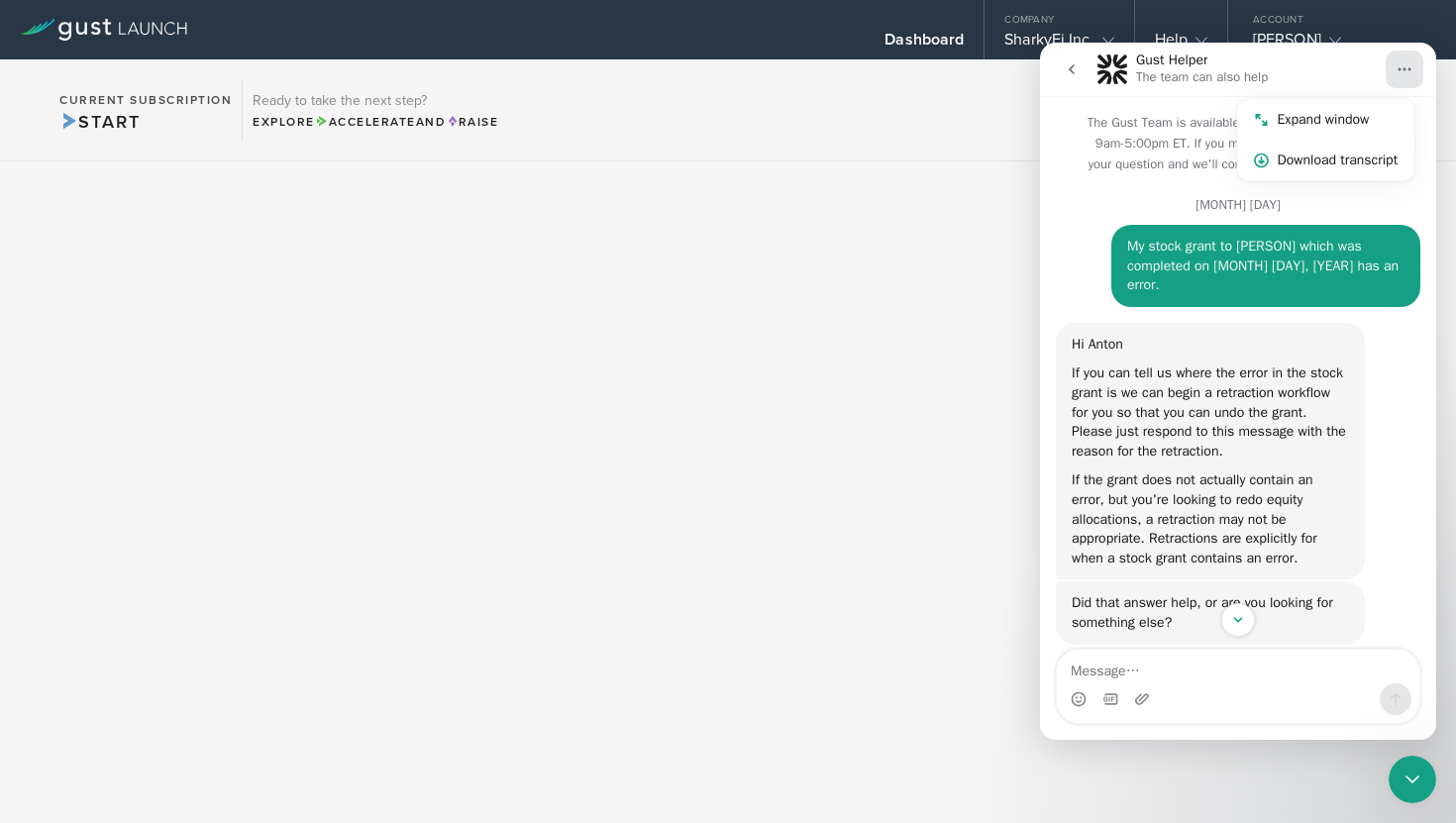 click 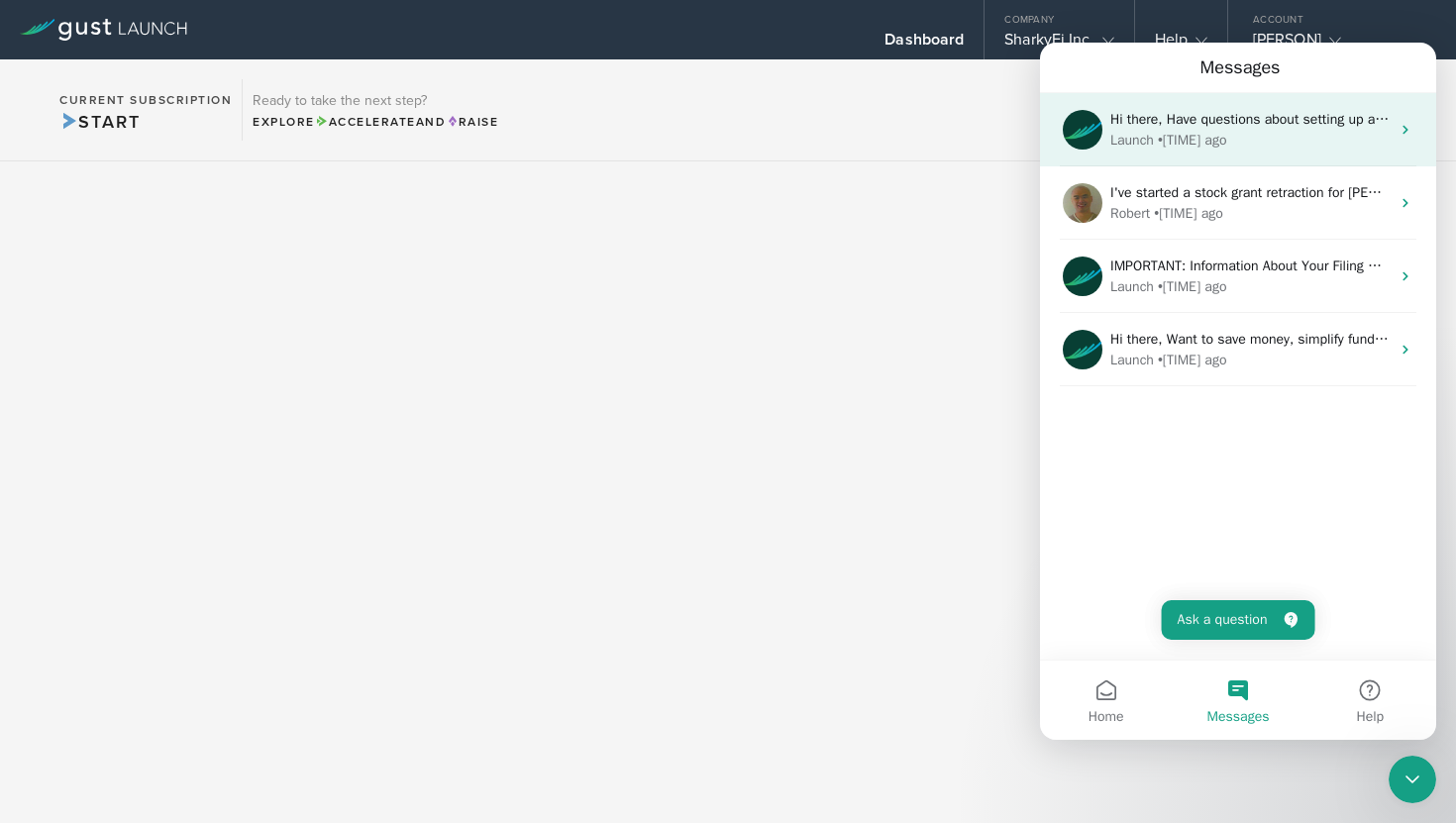 click on "Hi there,  Have questions about setting up a Delaware C-corp? Chat with us here or schedule time with our team for a demo and personal conversation about how we can help." at bounding box center (1640, 119) 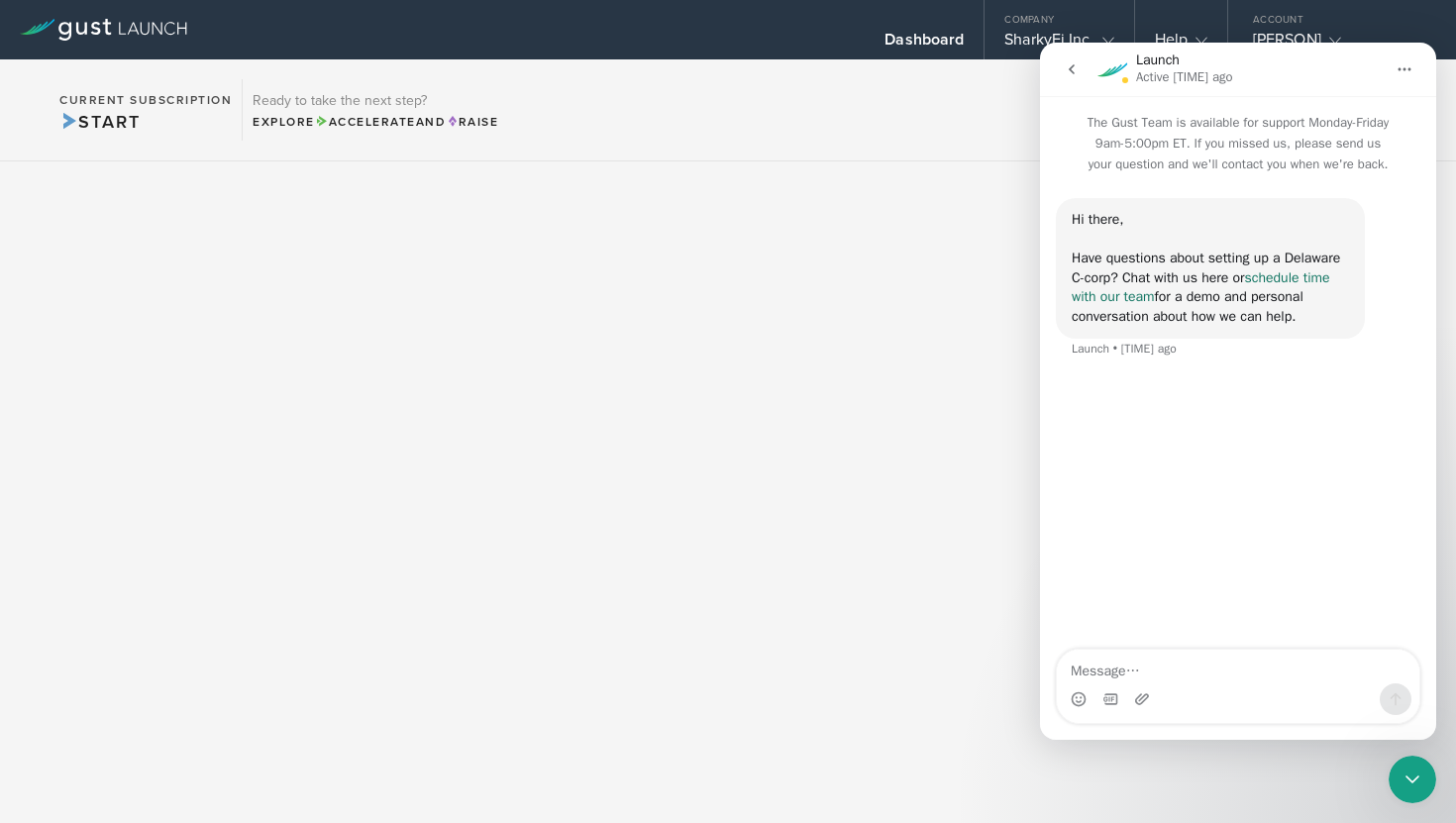 click on "schedule time with our team" at bounding box center (1200, 287) 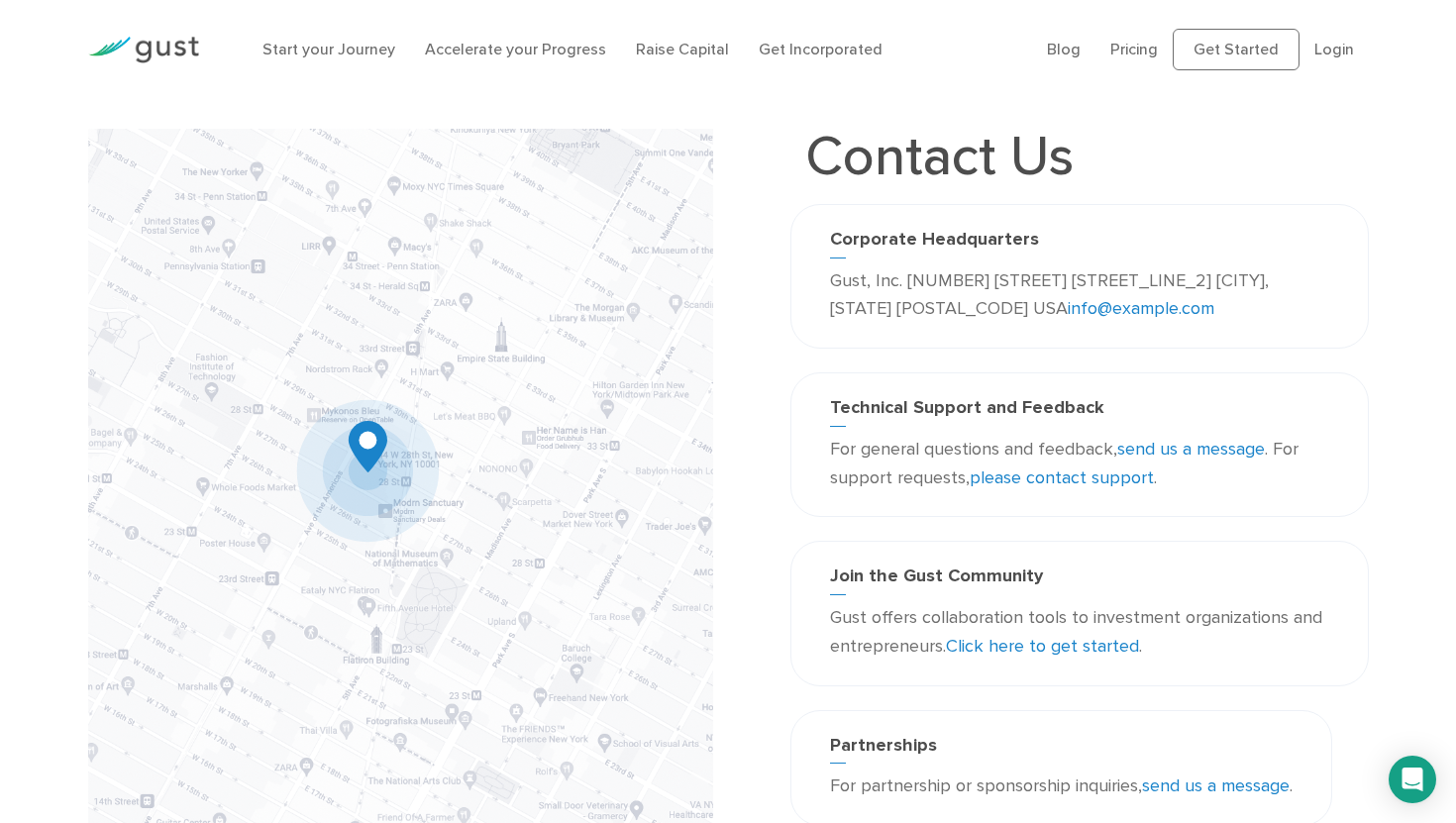 scroll, scrollTop: 0, scrollLeft: 0, axis: both 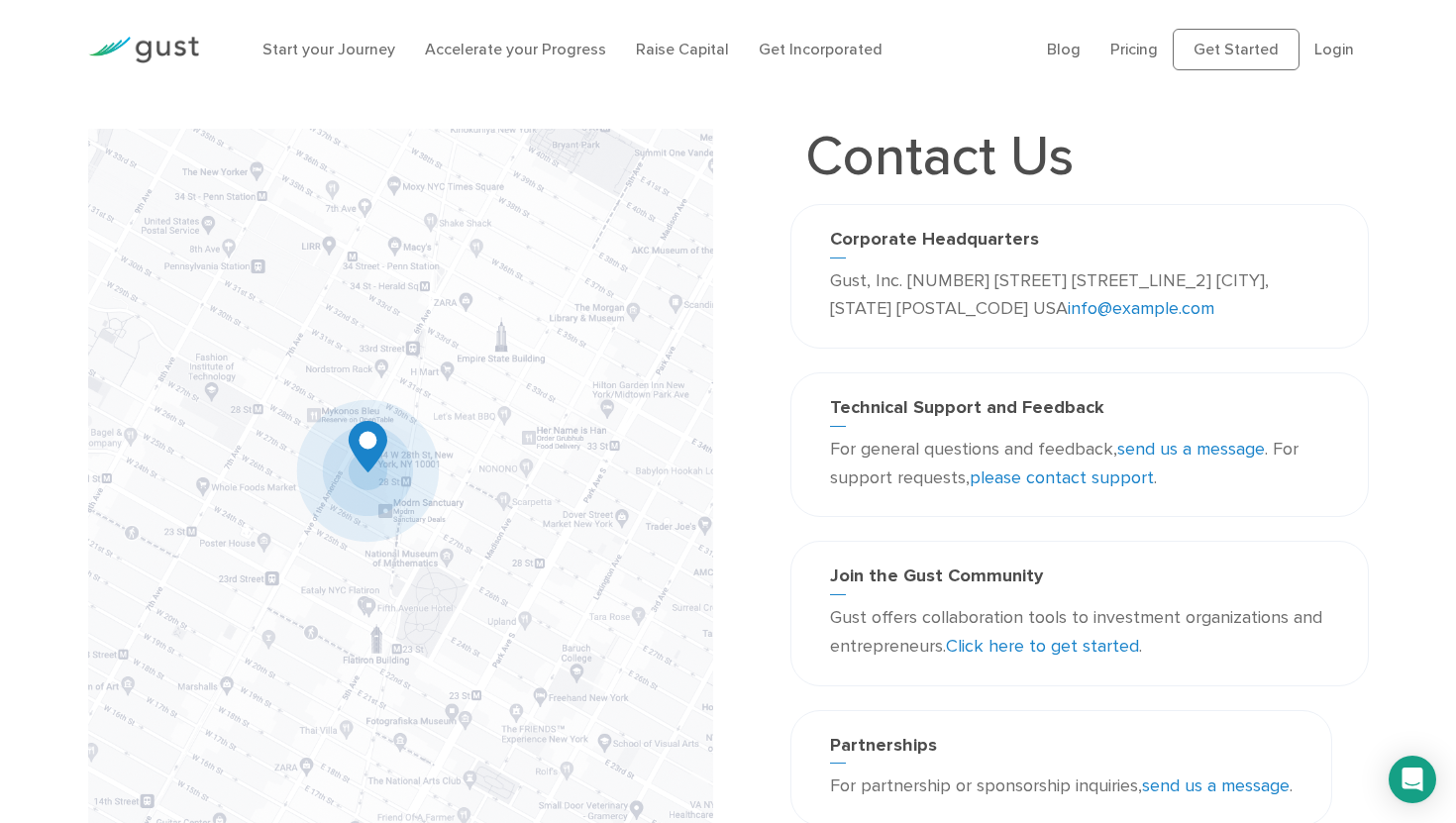 click on "please contact support" at bounding box center (1062, 477) 